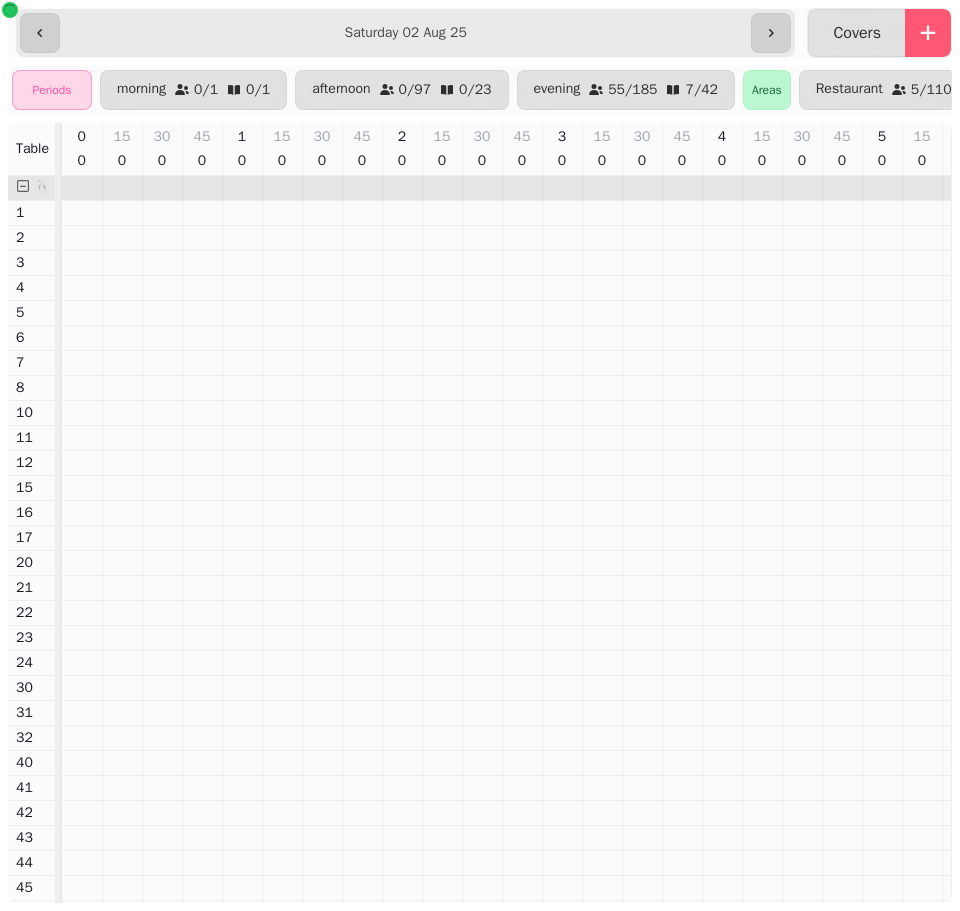 scroll, scrollTop: 0, scrollLeft: 0, axis: both 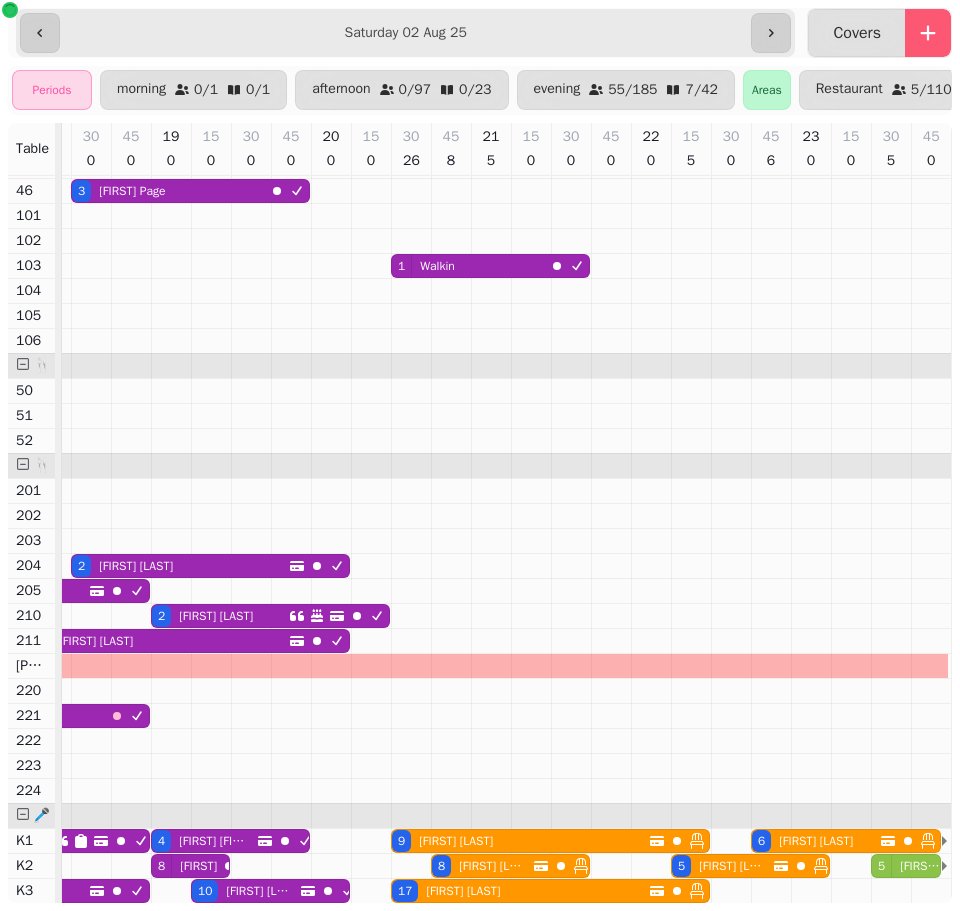 click on "[FIRST] [LAST]" at bounding box center (456, 841) 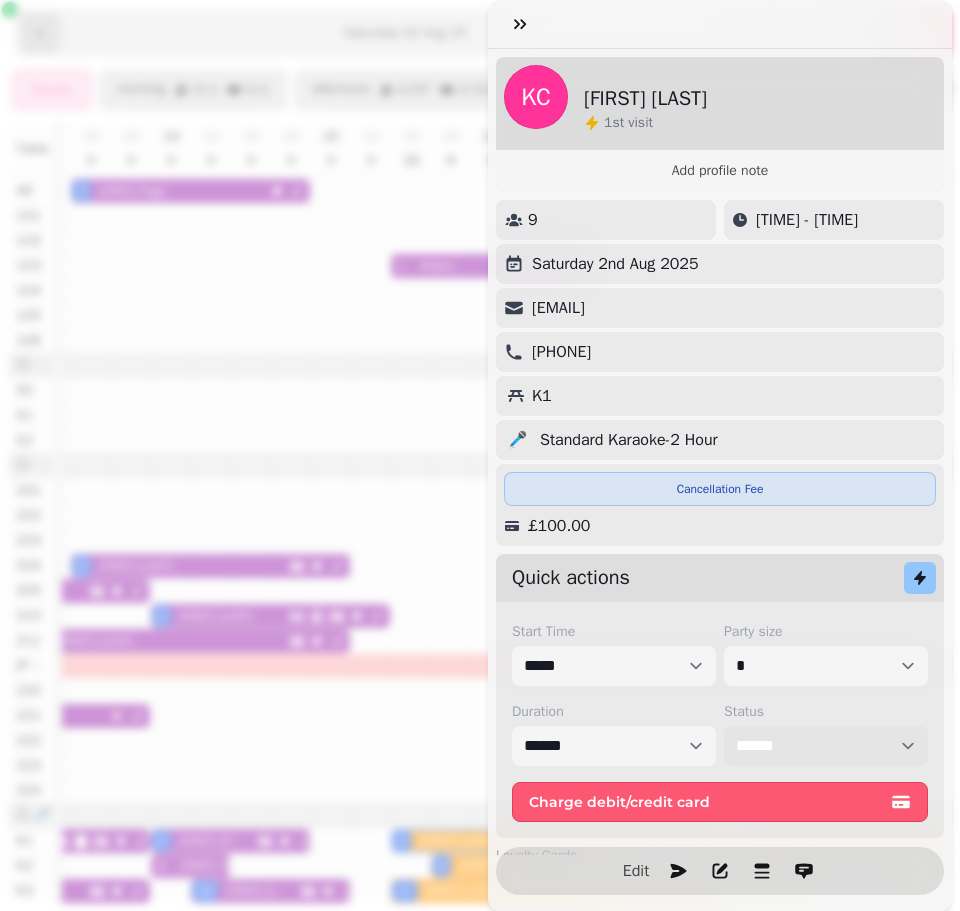 click on "**********" at bounding box center [826, 746] 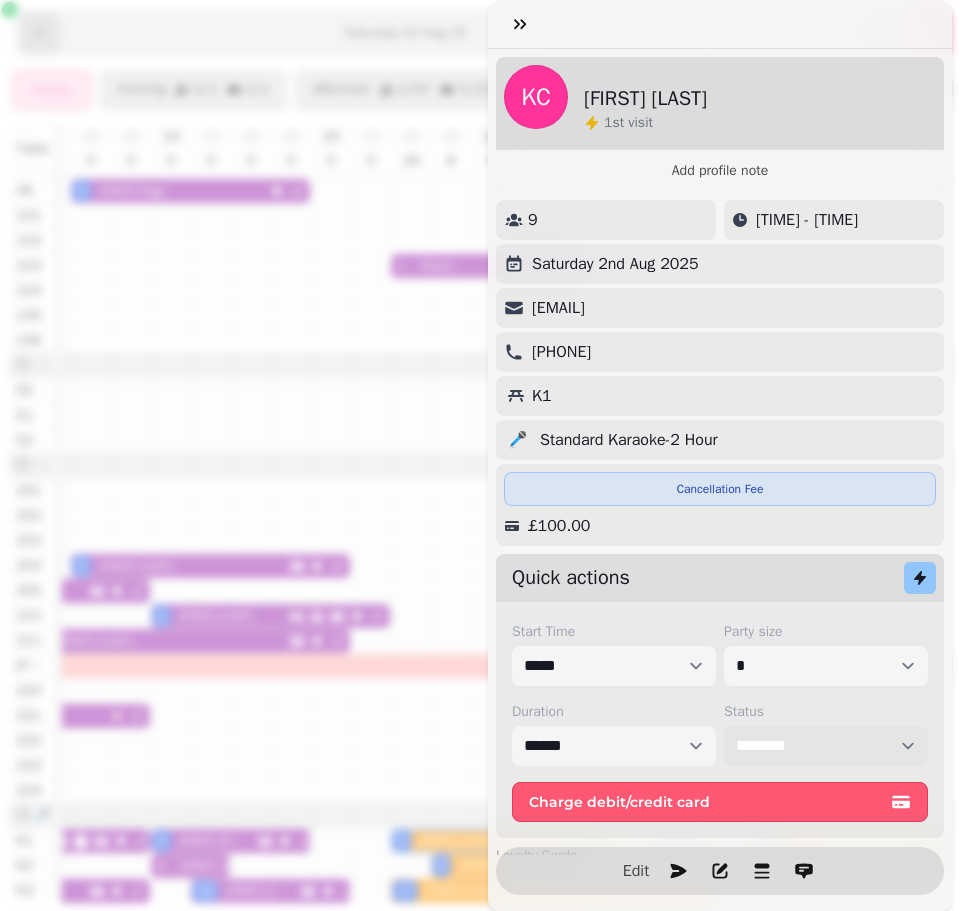 click on "**********" at bounding box center (826, 746) 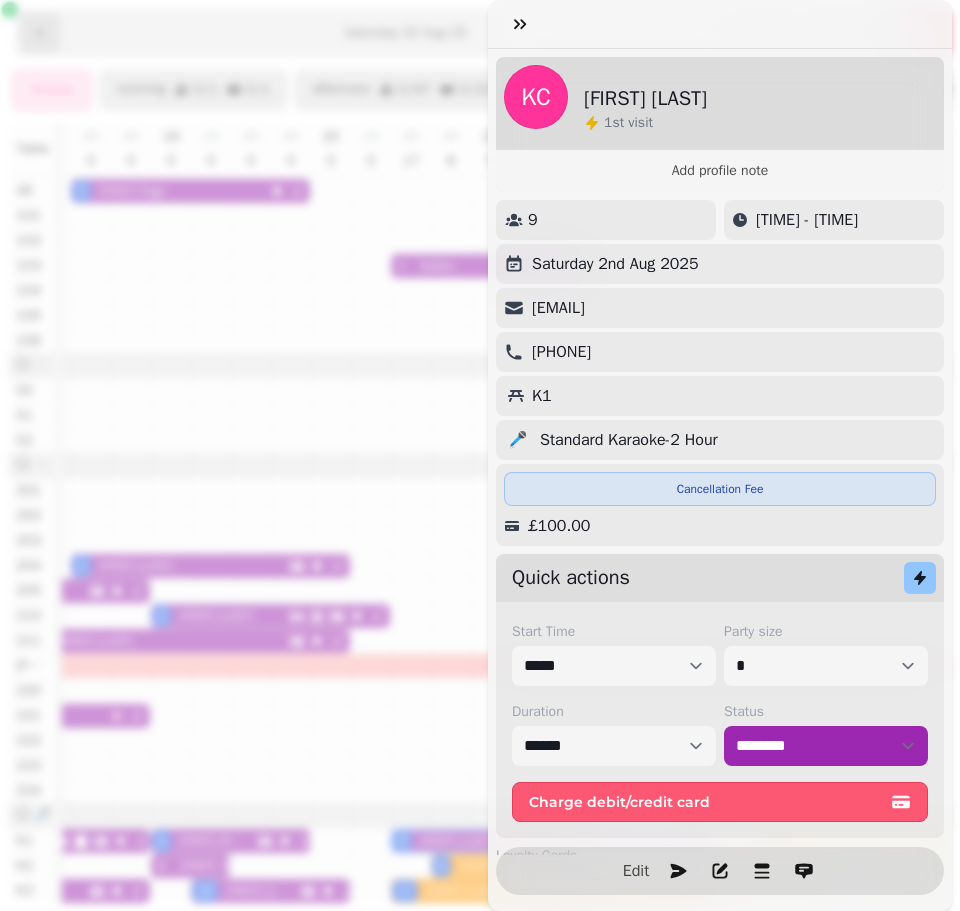 click on "[FIRST] [LAST] 1 st   visit Add profile note [NUMBER] [TIME] - [TIME] Saturday 2nd Aug 2025 [EMAIL] [PHONE] K1 🎤 Standard Karaoke-2 Hour Cancellation Fee £100.00 Quick actions Start Time ***** ***** ***** ***** ***** ***** ***** ***** ***** ***** ***** ***** ***** ***** ***** ***** ***** ***** ***** ***** ***** ***** ***** ***** ***** ***** ***** ***** ***** ***** ***** ***** ***** ***** ***** ***** ***** ***** ***** ***** ***** ***** ***** ***** ***** ***** ***** ***** ***** ***** ***** ***** ***** ***** ***** ***** ***** ***** ***** ***** ***** ***** ***** ***** ***** ***** ***** ***** ***** ***** ***** ***** ***** ***** ***** ***** ***** ***** ***** ***** ***** ***** ***** ***** ***** ***** ***** ***** ***** ***** ***** ***** ***** ***** ***** ***** Party size * * * * * * * * * ** ** ** ** ** ** ** ** ** ** ** ** ** ** ** ** ** ** ** ** ** ** ** ** ** ** ** ** ** ** ** ** ** ** ** ** ** ** ** ** ** ** ** ** ** ** ** ** ** ** ** ** ** ** ** ** ** ** ** ** ** ** ** ** ** ** ** ** ** ** ** ** ** ** ** ** ** ** ** ** ** ** ** ** ** ** ** ** ** ** *** *** *** *** *** *** *** *** *** *** *** *** *** *** *** *** *** *** *** *** *** *** *** *** *** *** *** *** *** *** *** *** *** ***" at bounding box center [480, 471] 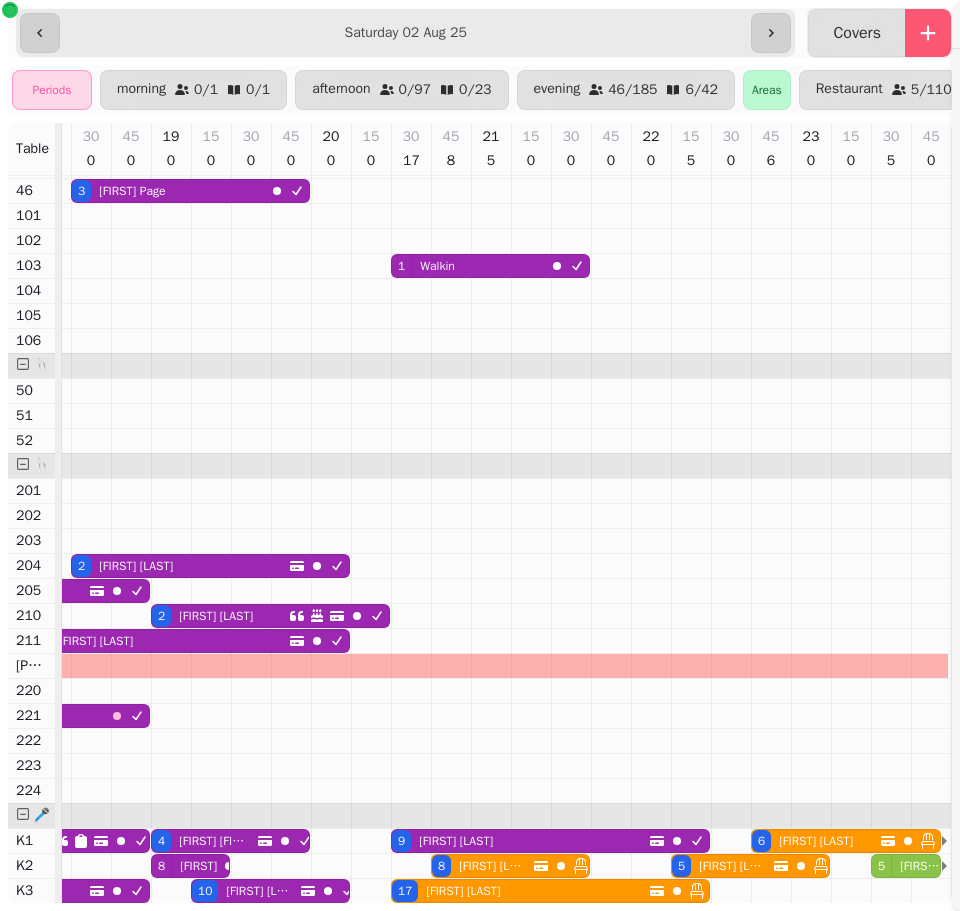 click on "[FIRST]   [LAST]" at bounding box center [490, 866] 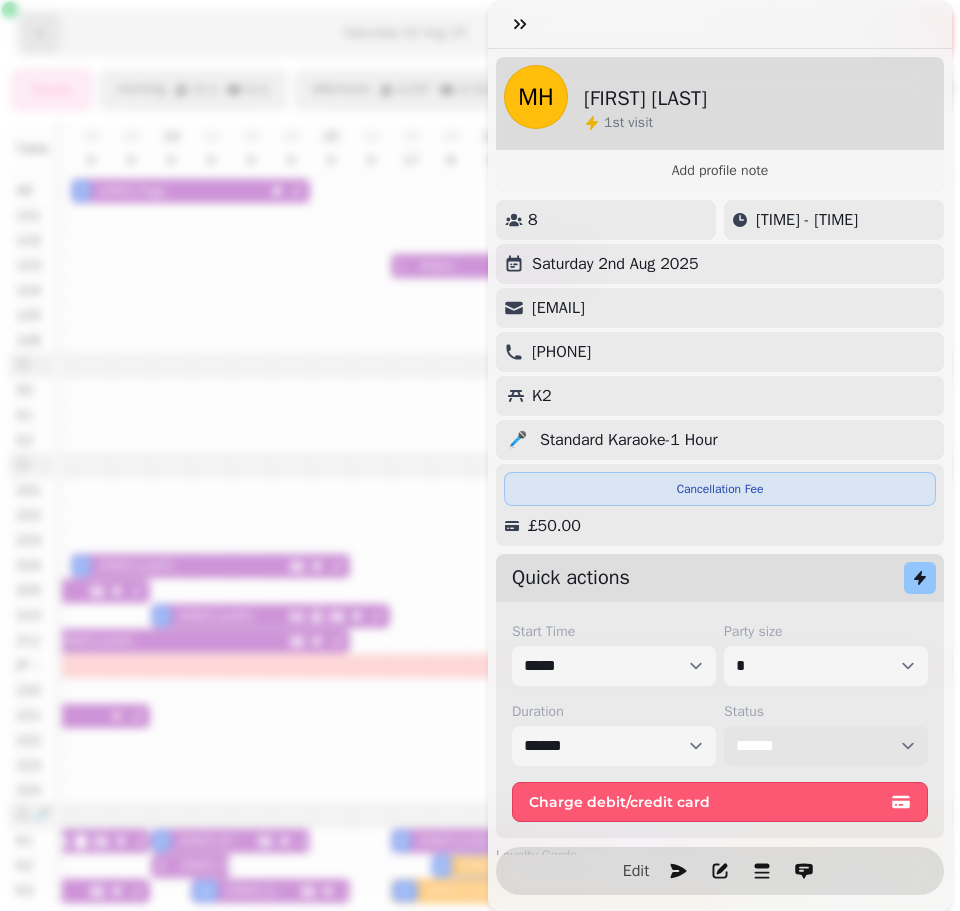 click on "**********" at bounding box center (826, 746) 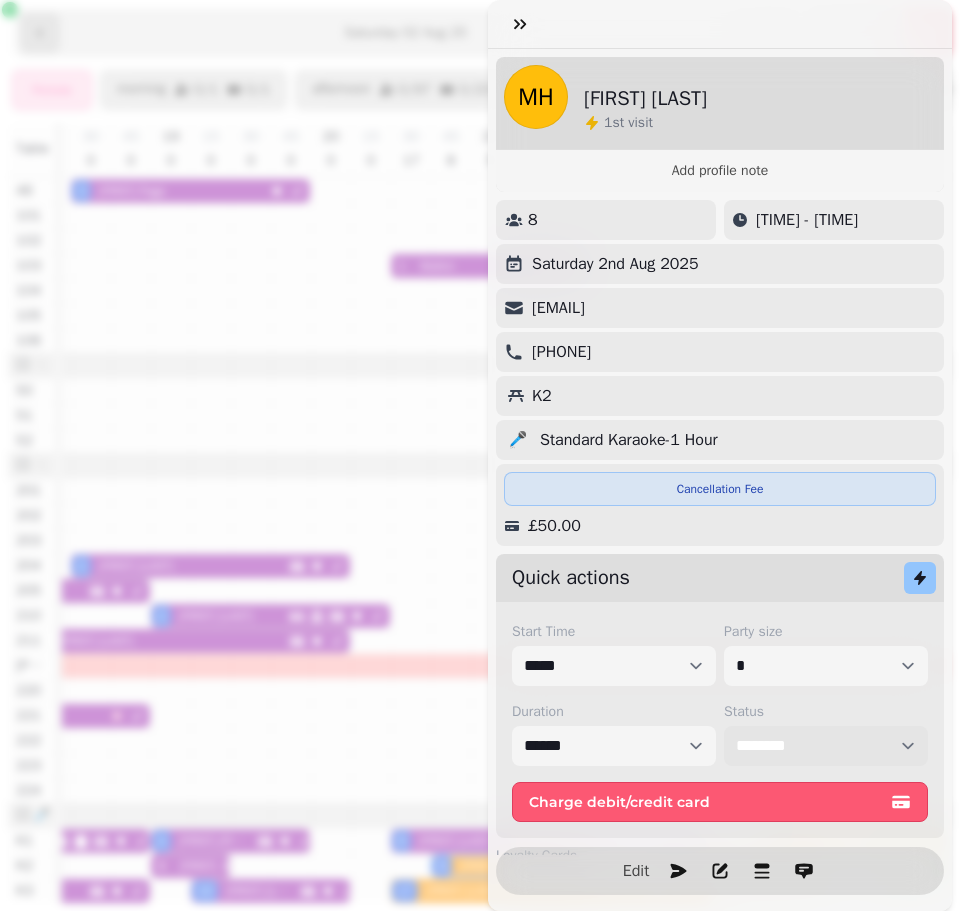 click on "**********" at bounding box center [826, 746] 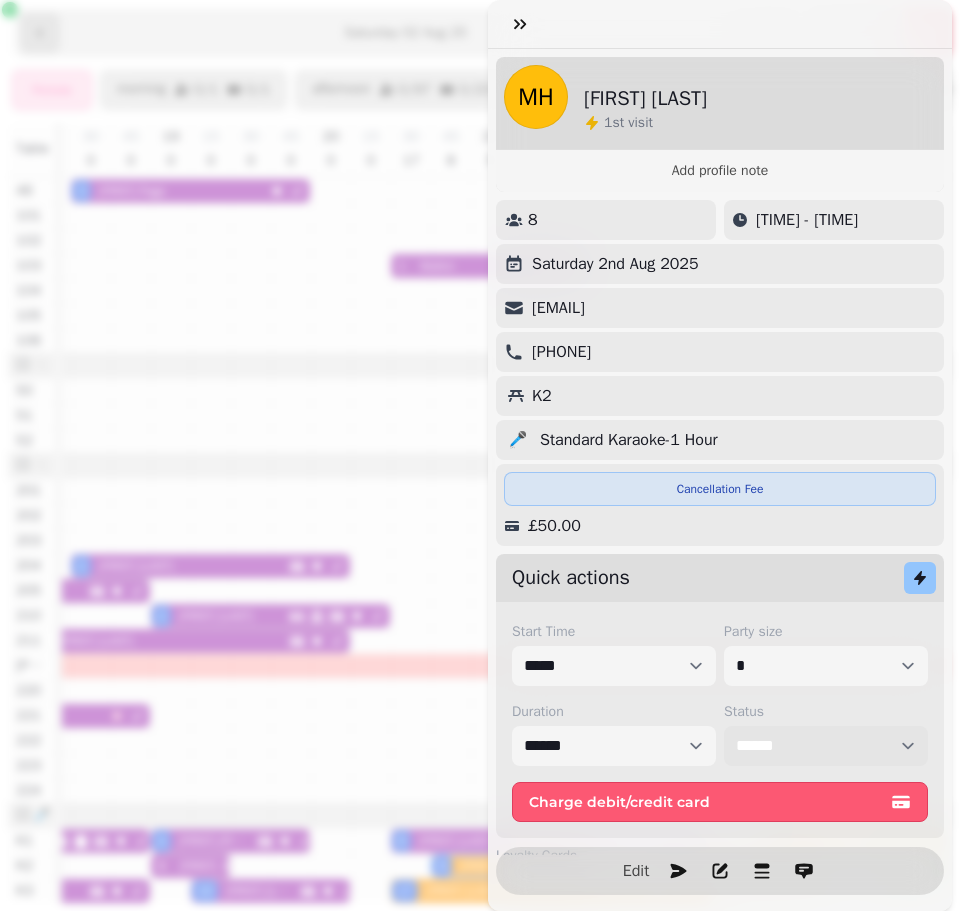 select on "********" 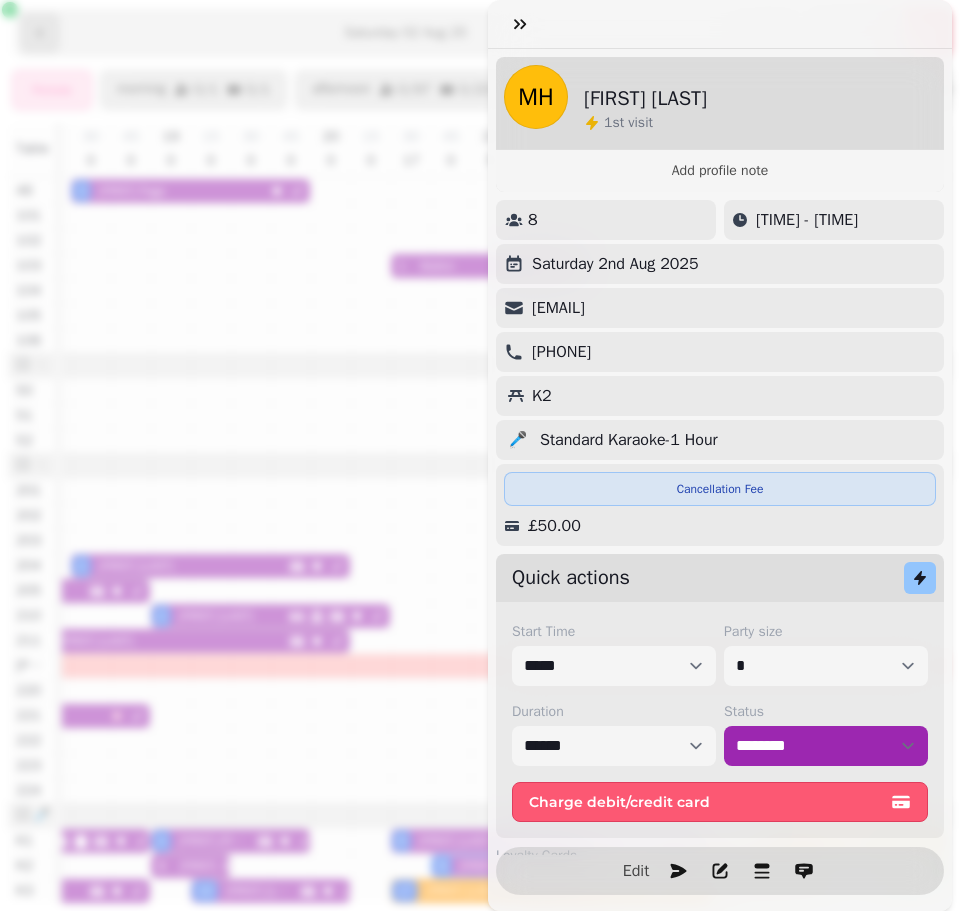 click on "MH [FIRST] [LAST] [NUMBER] st   visit Add profile note [NUMBER] [TIME] - [TIME] Saturday 2nd Aug 2025 [EMAIL] [PHONE] K2 🎤 Standard Karaoke-1 Hour Cancellation Fee £50.00 Quick actions Start Time ***** ***** ***** ***** ***** ***** ***** ***** ***** ***** ***** ***** ***** ***** ***** ***** ***** ***** ***** ***** ***** ***** ***** ***** ***** ***** ***** ***** ***** ***** ***** ***** ***** ***** ***** ***** ***** ***** ***** ***** ***** ***** ***** ***** ***** ***** ***** ***** ***** ***** ***** ***** ***** ***** ***** ***** ***** ***** ***** ***** ***** ***** ***** ***** ***** ***** ***** ***** ***** ***** ***** ***** ***** ***** ***** ***** ***** ***** ***** ***** ***** ***** ***** ***** ***** ***** ***** ***** ***** ***** ***** ***** ***** ***** ***** ***** Party size * * * * * * * * * ** ** ** ** ** ** ** ** ** ** ** ** ** ** ** ** ** ** ** ** ** ** ** ** ** ** ** ** ** ** ** ** ** ** ** ** ** ** ** ** ** ** ** ** ** ** ** ** ** ** ** ** ** ** ** ** ** ** ** ** ** ** ** ** ** ** ** ** ** ** ** ** ** 0" at bounding box center (480, 471) 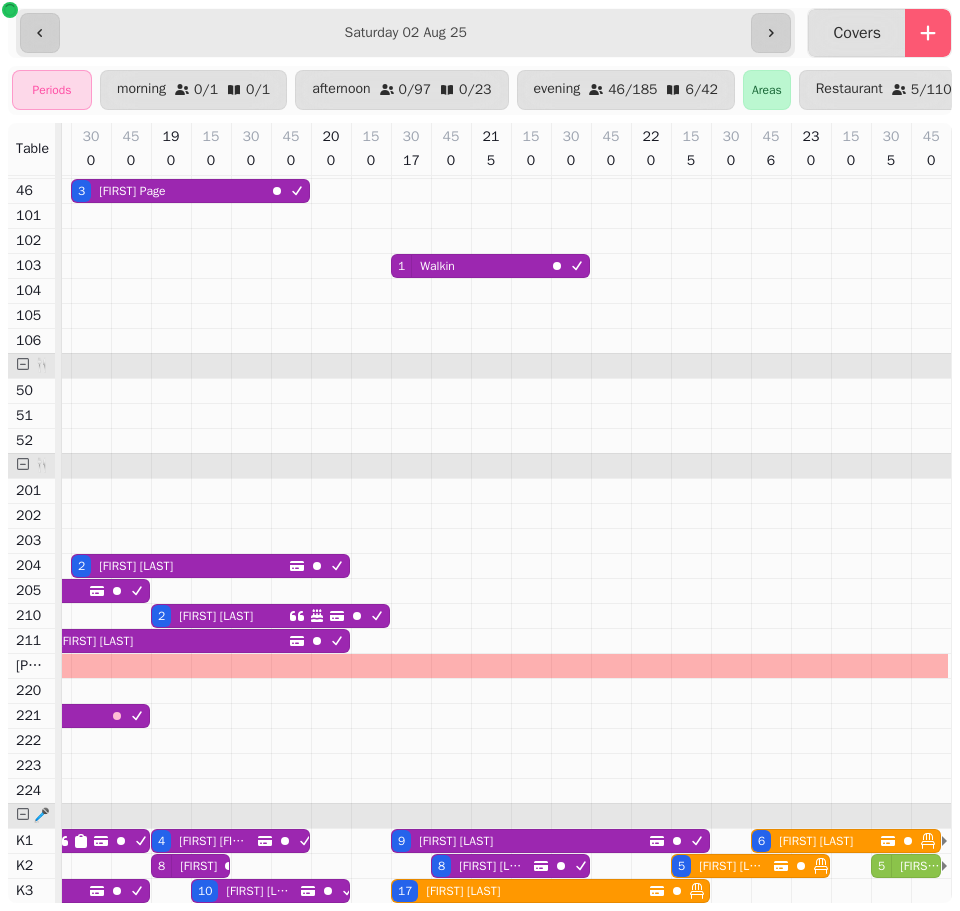 click on "[FIRST]   [LAST]" at bounding box center (463, 891) 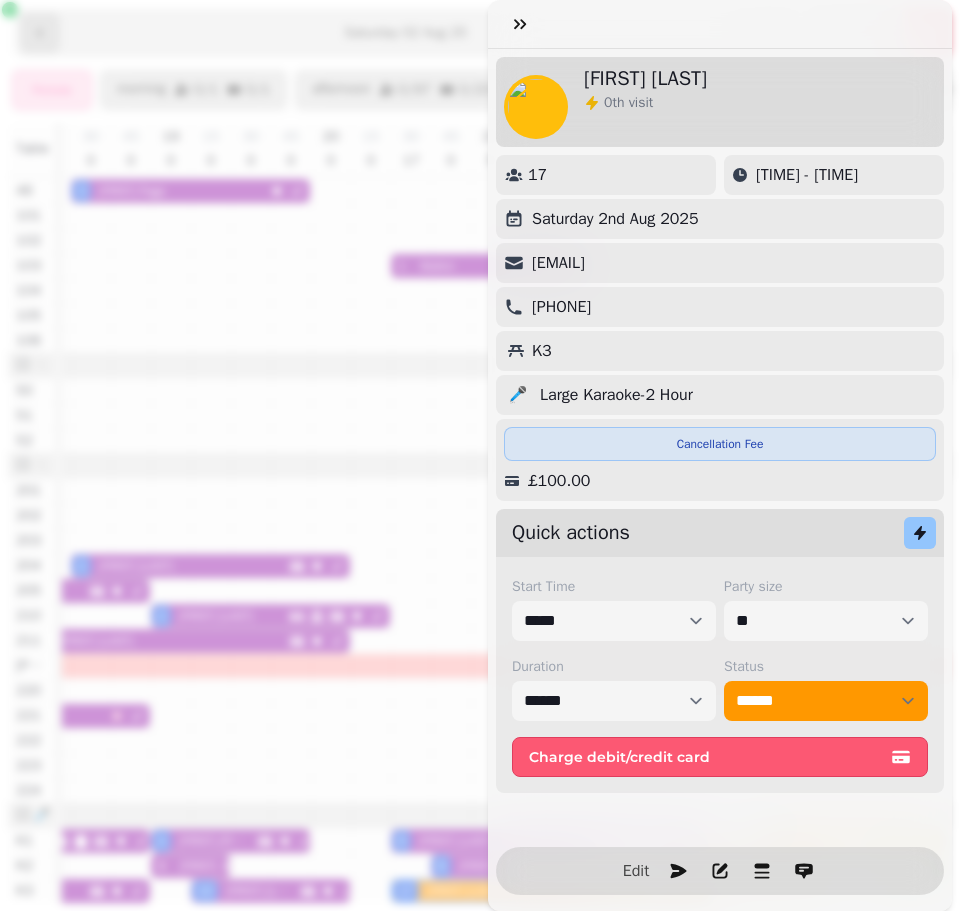 click on "Start Time ***** ***** ***** ***** ***** ***** ***** ***** ***** ***** ***** ***** ***** ***** ***** ***** ***** ***** ***** ***** ***** ***** ***** ***** ***** ***** ***** ***** ***** ***** ***** ***** ***** ***** ***** ***** ***** ***** ***** ***** ***** ***** ***** ***** ***** ***** ***** ***** ***** ***** ***** ***** ***** ***** ***** ***** ***** ***** ***** ***** ***** ***** ***** ***** ***** ***** ***** ***** ***** ***** ***** ***** ***** ***** ***** ***** ***** ***** ***** ***** ***** ***** ***** ***** ***** ***** ***** ***** ***** ***** ***** ***** ***** ***** ***** ***** Party size * * * * * * * * * ** ** ** ** ** ** ** ** ** ** ** ** ** ** ** ** ** ** ** ** ** ** ** ** ** ** ** ** ** ** ** ** ** ** ** ** ** ** ** ** ** ** ** ** ** ** ** ** ** ** ** ** ** ** ** ** ** ** ** ** ** ** ** ** ** ** ** ** ** ** ** ** ** ** ** ** ** ** ** ** ** ** ** ** ** ** ** ** ** ** *** *** *** *** *** *** *** *** *** *** *** *** *** *** *** *** *** *** *** *** *** *** *** *** *** *** *** *** *** *** *** *** *** ***" at bounding box center [720, 677] 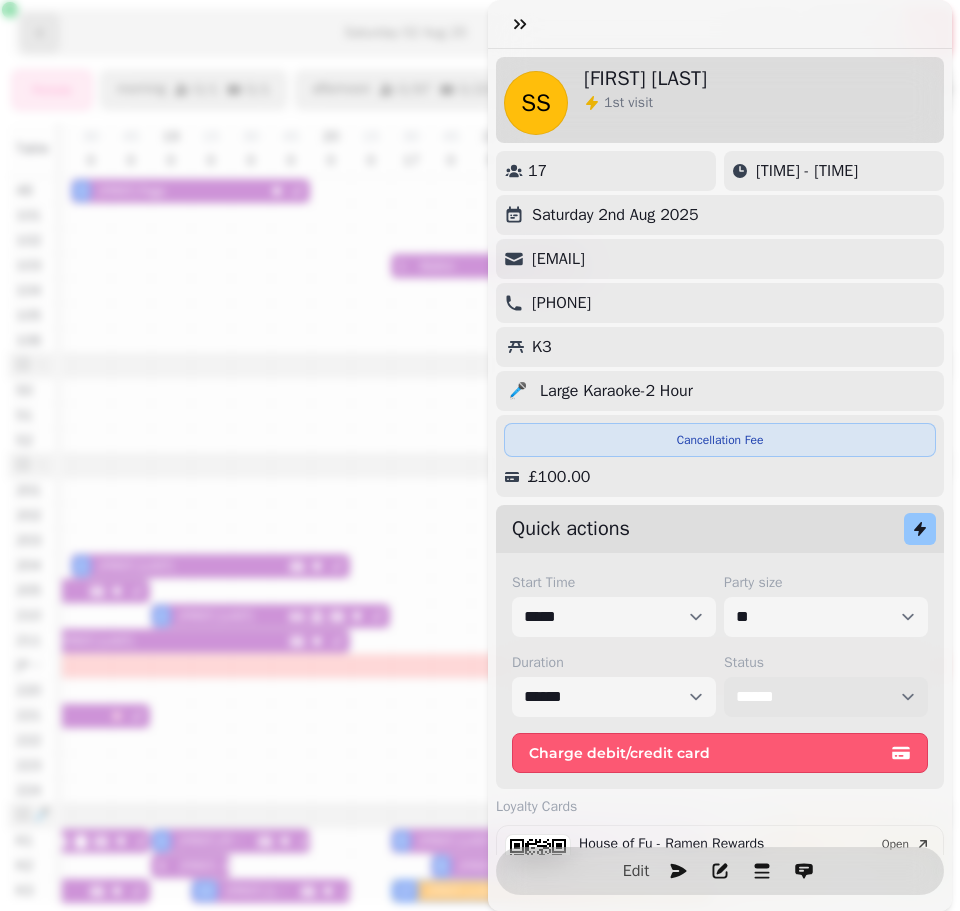 click on "**********" at bounding box center [826, 697] 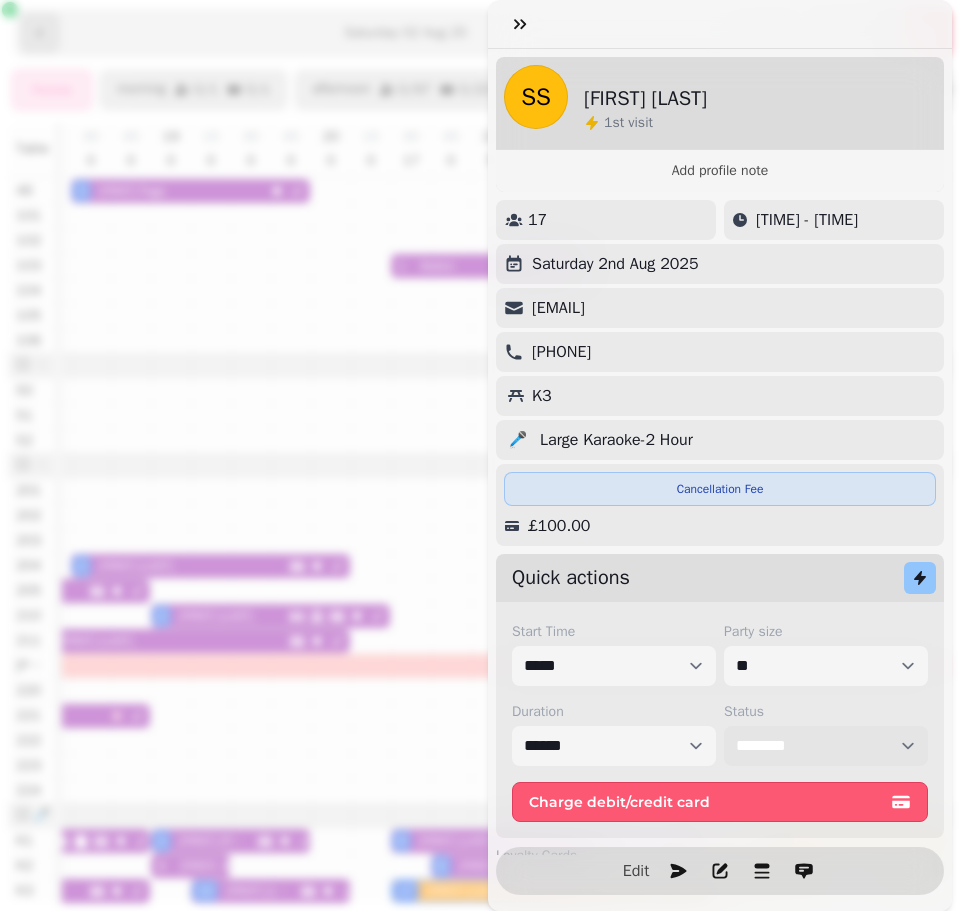 click on "**********" at bounding box center [826, 746] 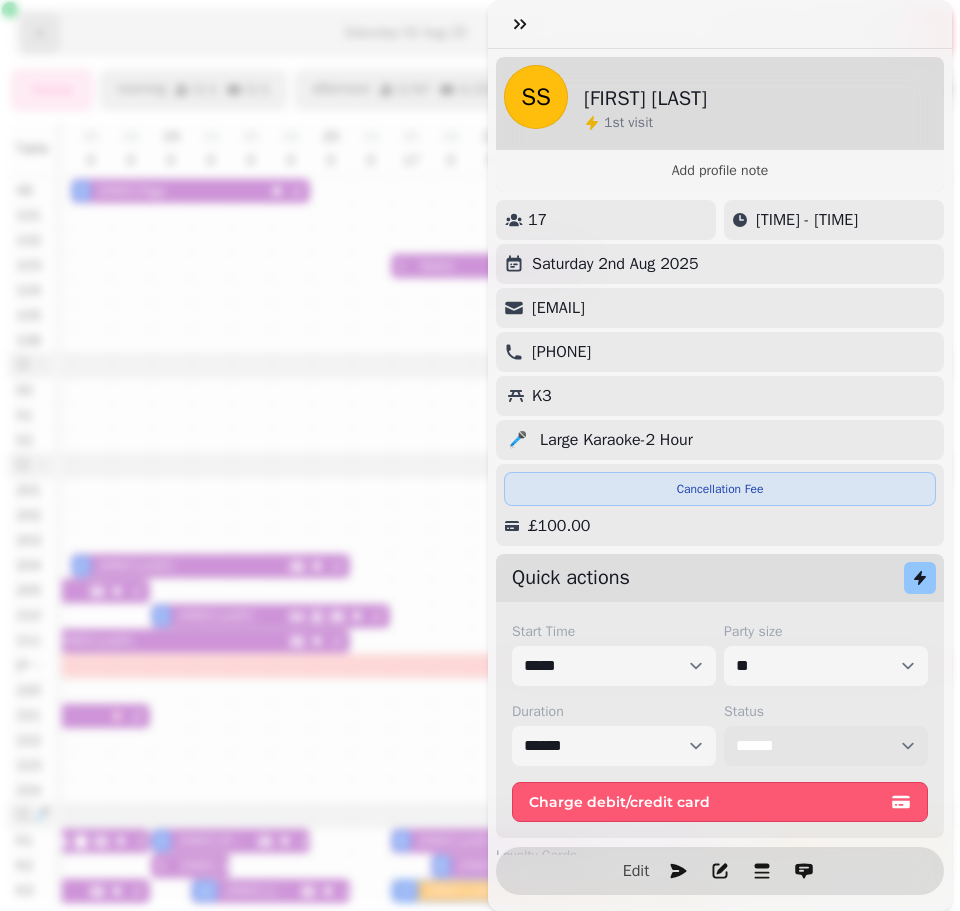 select on "********" 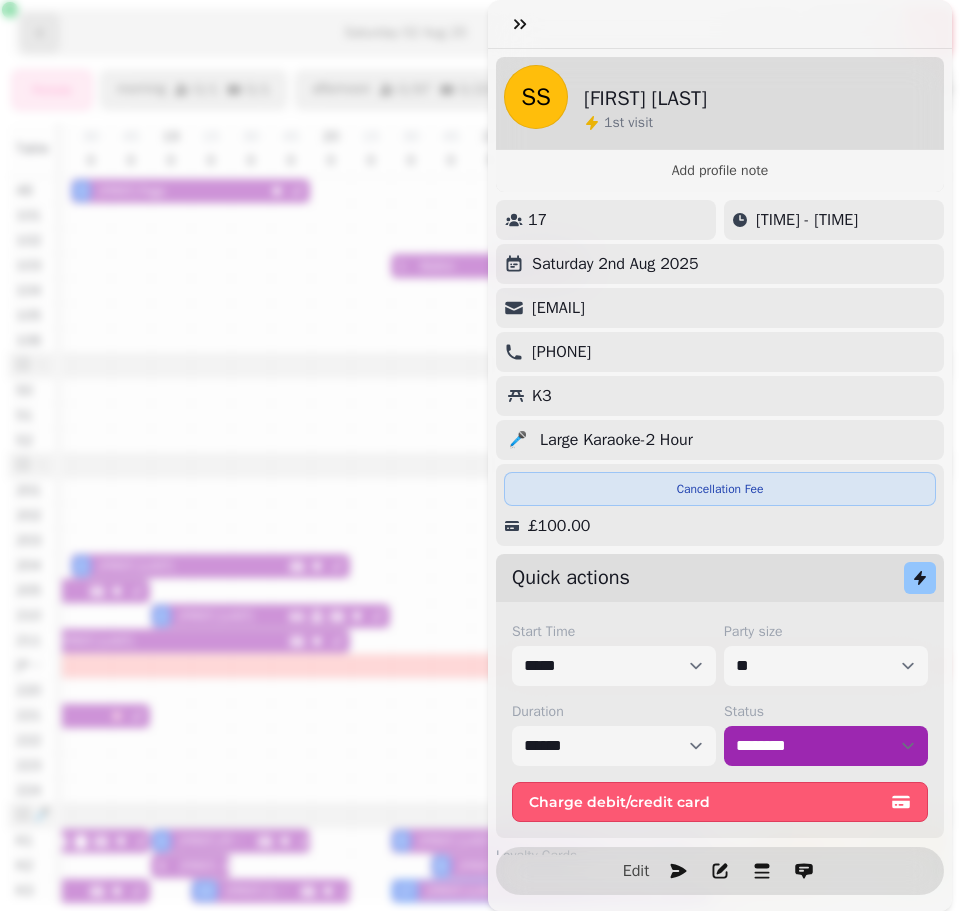 click on "[FIRST] [LAST] 1 st   visit Add profile note [NUMBER] [TIME] - [TIME] Saturday 2nd Aug 2025 [EMAIL] [PHONE] K3 🎤 Large Karaoke-2 Hour Cancellation Fee £100.00 Quick actions Start Time ***** ***** ***** ***** ***** ***** ***** ***** ***** ***** ***** ***** ***** ***** ***** ***** ***** ***** ***** ***** ***** ***** ***** ***** ***** ***** ***** ***** ***** ***** ***** ***** ***** ***** ***** ***** ***** ***** ***** ***** ***** ***** ***** ***** ***** ***** ***** ***** ***** ***** ***** ***** ***** ***** ***** ***** ***** ***** ***** ***** ***** ***** ***** ***** ***** ***** ***** ***** ***** ***** ***** ***** ***** ***** ***** ***** ***** ***** ***** ***** ***** ***** ***** ***** ***** ***** ***** ***** ***** ***** ***** ***** ***** ***** ***** ***** Party size * * * * * * * * * ** ** ** ** ** ** ** ** ** ** ** ** ** ** ** ** ** ** ** ** ** ** ** ** ** ** ** ** ** ** ** ** ** ** ** ** ** ** ** ** ** ** ** ** ** ** ** ** ** ** ** ** ** ** ** ** ** ** ** ** ** ** ** ** ** ** ** ** ** ** ** ** ** ** ** ** ** ** ** ** ** ** ** ** ** ** ** ** ** ** *** *** *** *** *** *** *** *** *** *** *** *** *** *** *** *** *** *** *** *** *** *** *** *** *** *** *** *** *** *** *** *** *** ***" at bounding box center (480, 471) 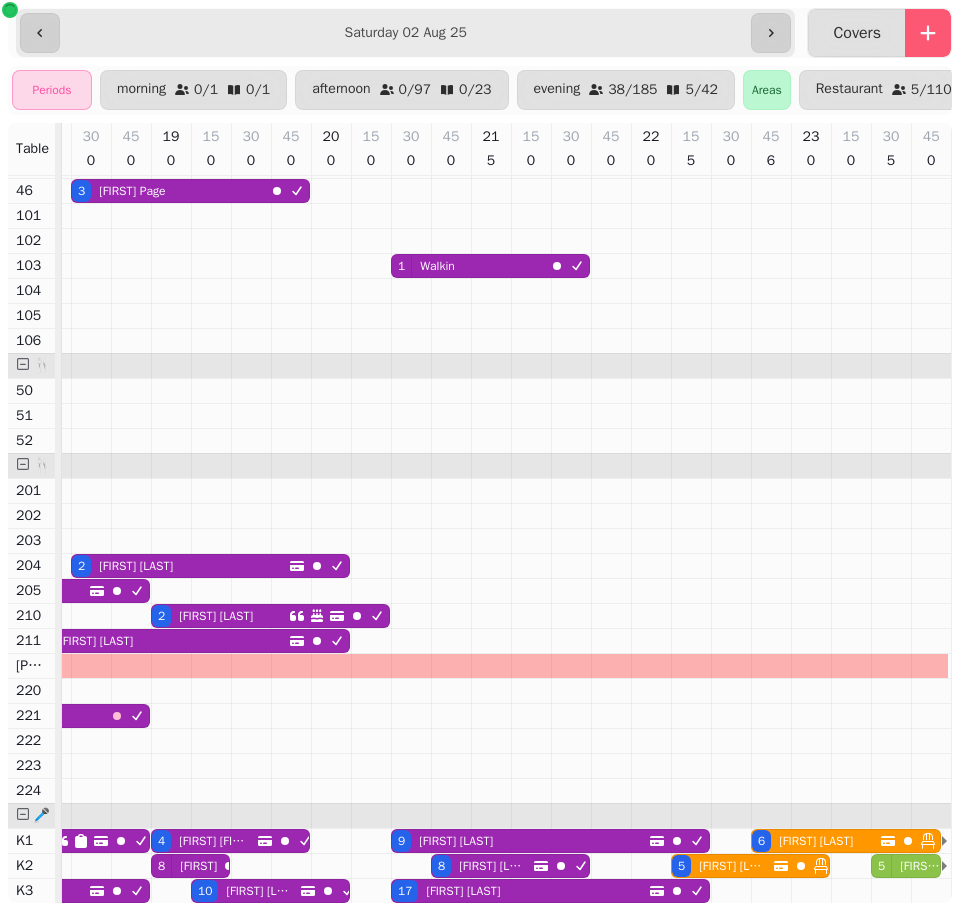 click on "[FIRST] [LAST]" at bounding box center (730, 866) 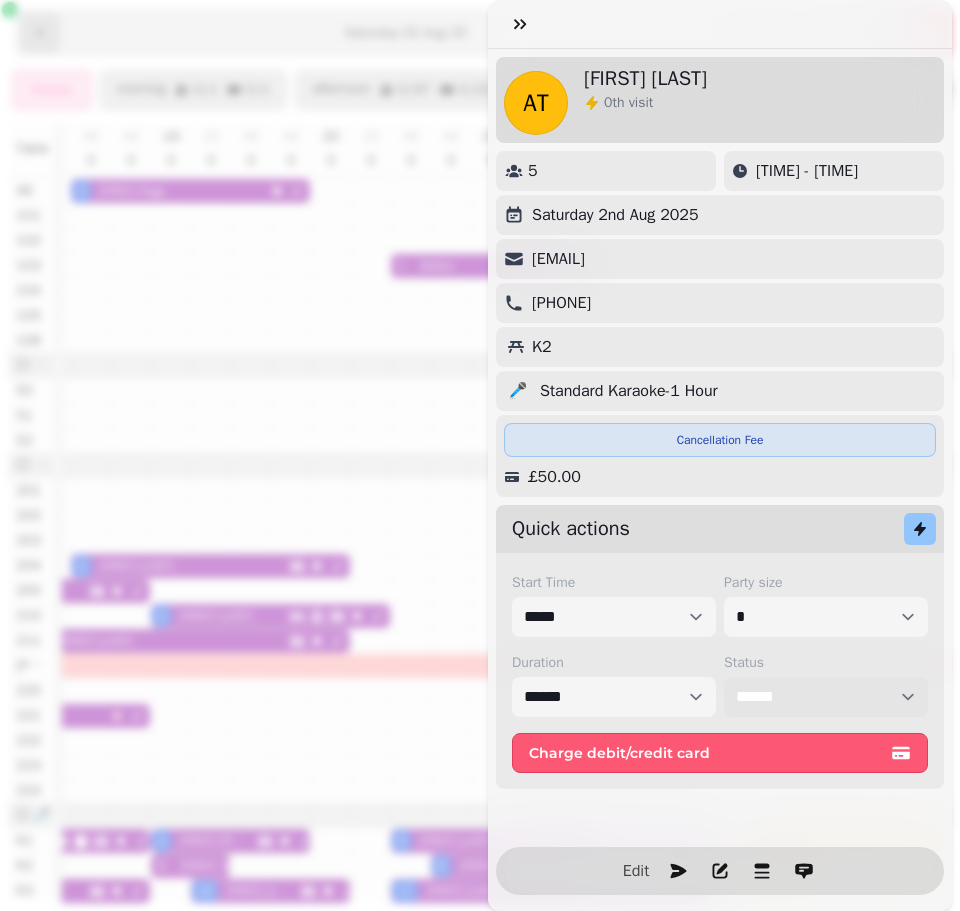 click on "**********" at bounding box center [826, 697] 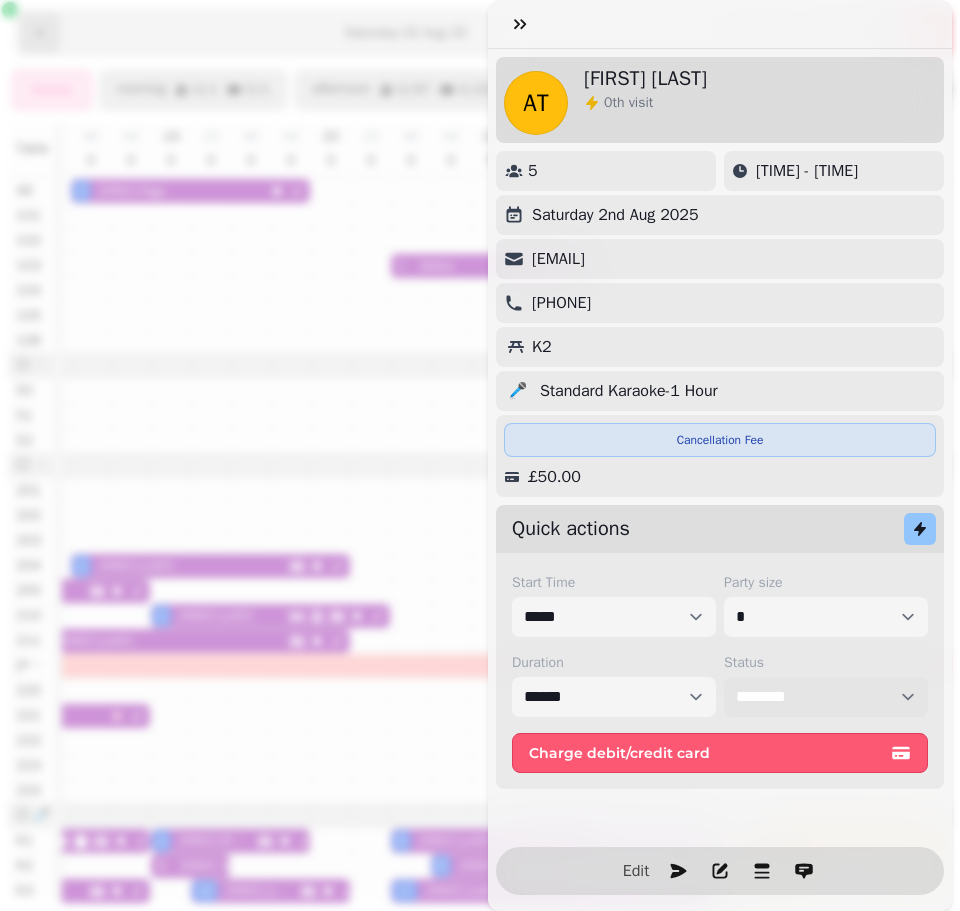 click on "**********" at bounding box center [826, 697] 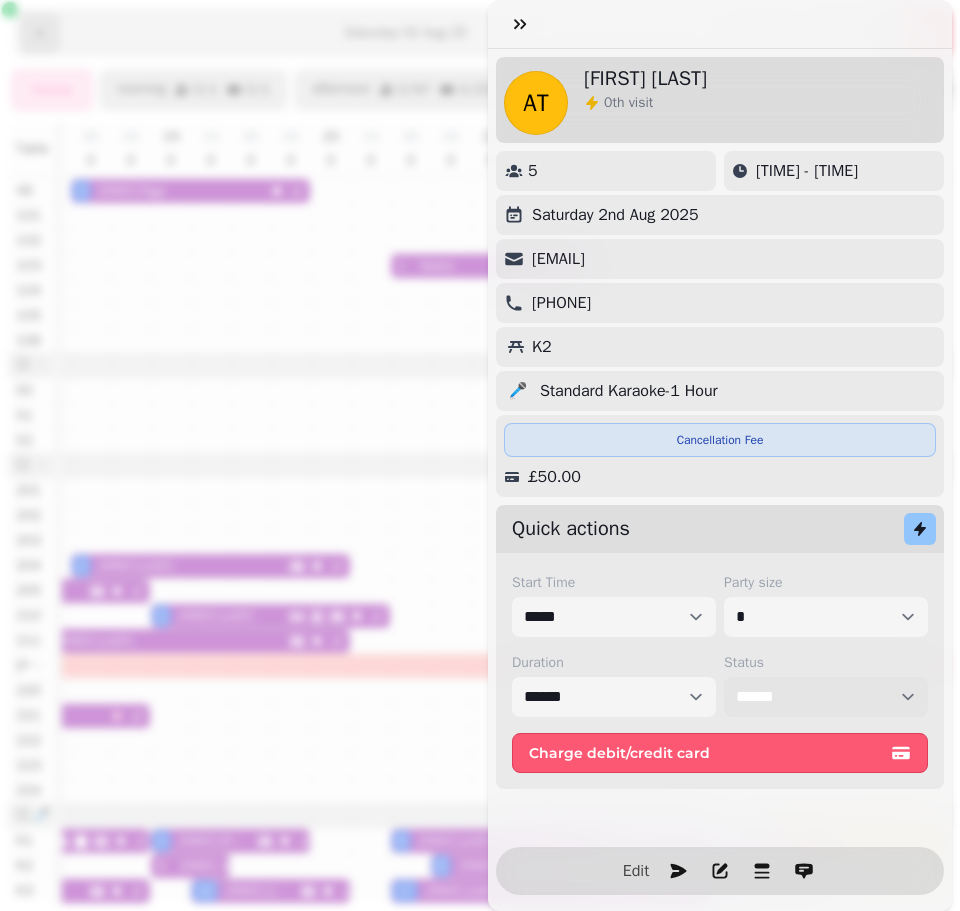 select on "********" 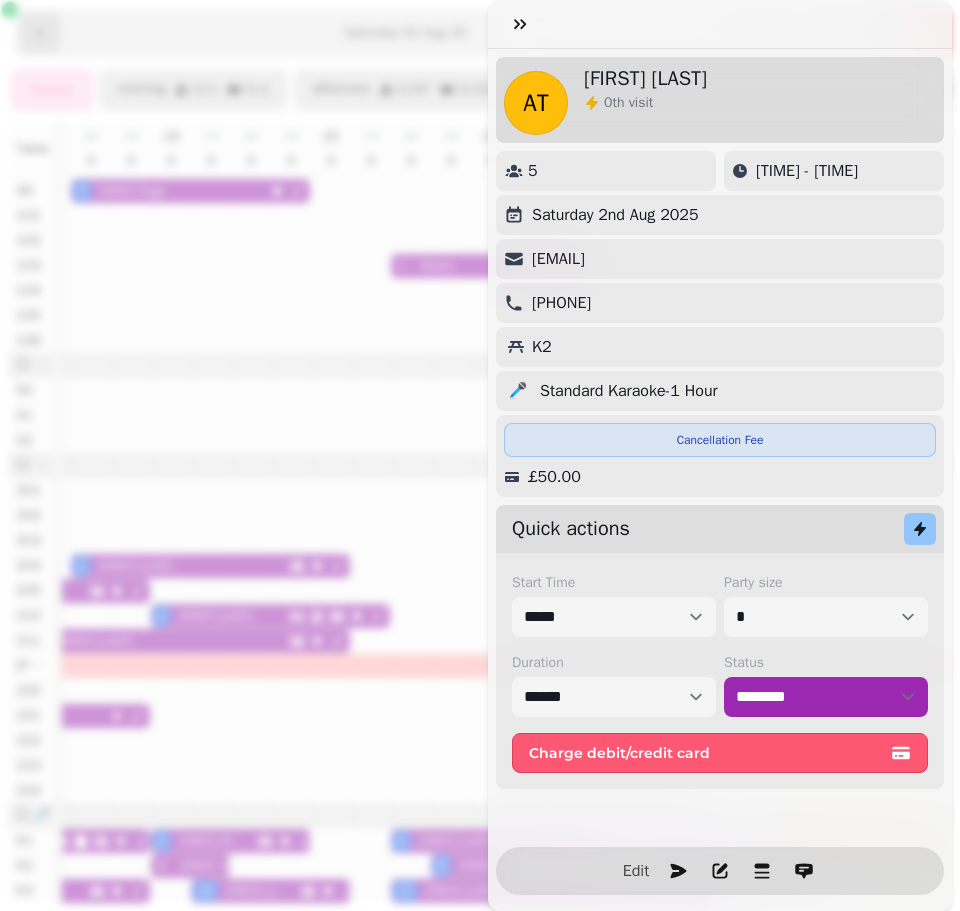 click on "[FIRST] [LAST] 1 st   visit Add profile note [NUMBER] [TIME] - [TIME] Saturday 2nd Aug 2025 [EMAIL] [PHONE] K2 🎤 Standard Karaoke-1 Hour Cancellation Fee £50.00 Quick actions Start Time ***** ***** ***** ***** ***** ***** ***** ***** ***** ***** ***** ***** ***** ***** ***** ***** ***** ***** ***** ***** ***** ***** ***** ***** ***** ***** ***** ***** ***** ***** ***** ***** ***** ***** ***** ***** ***** ***** ***** ***** ***** ***** ***** ***** ***** ***** ***** ***** ***** ***** ***** ***** ***** ***** ***** ***** ***** ***** ***** ***** ***** ***** ***** ***** ***** ***** ***** ***** ***** ***** ***** ***** ***** ***** ***** ***** ***** ***** ***** ***** ***** ***** ***** ***** ***** ***** ***** ***** ***** ***** ***** ***** ***** ***** ***** ***** Party size * * * * * * * * * ** ** ** ** ** ** ** ** ** ** ** ** ** ** ** ** ** ** ** ** ** ** ** ** ** ** ** ** ** ** ** ** ** ** ** ** ** ** ** ** ** ** ** ** ** ** ** ** ** ** ** ** ** ** ** ** ** ** ** ** ** ** ** ** ** ** ** ** ** ** ** ** ** ** ** ** ** ** ** ** ** ** ** ** ** ** ** ** ** ** *** *** *** *** *** *** *** *** *** *** *** *** *** *** *** *** *** *** *** *** *** *** *** *** *** *** *** *** *** *** *** *** *** ***" at bounding box center (480, 471) 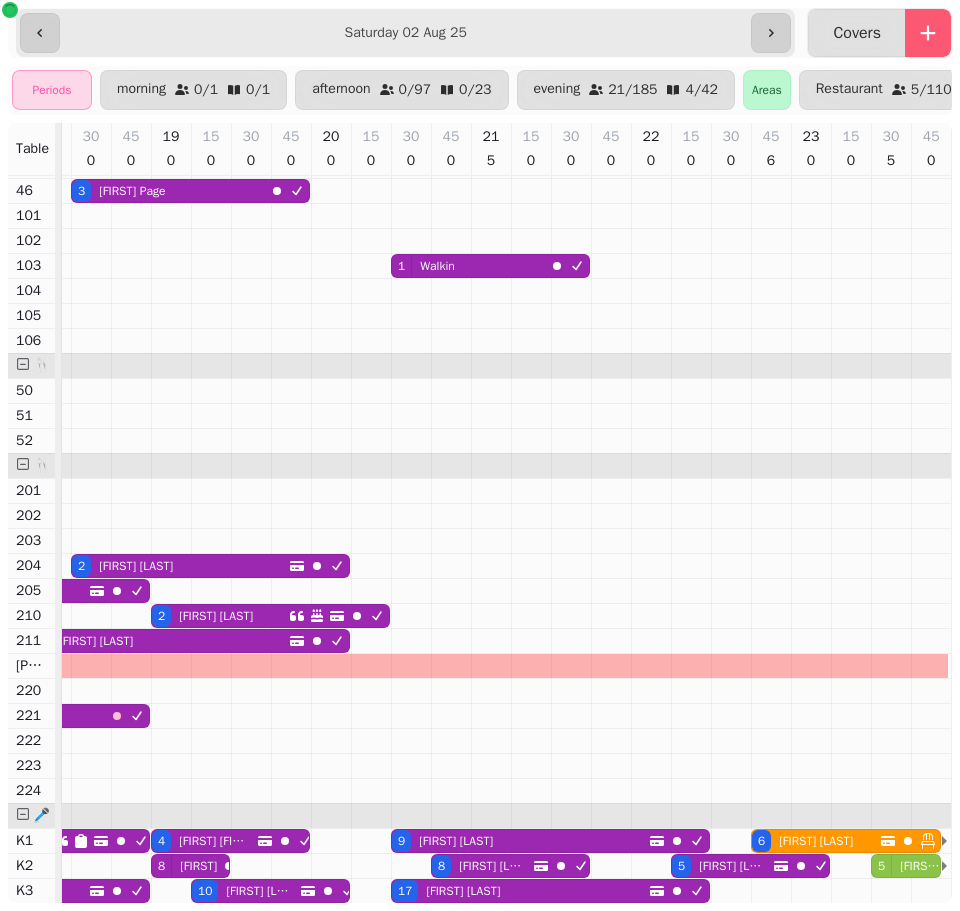 click on "[NUMBER] [FIRST] [LAST]" at bounding box center [816, 841] 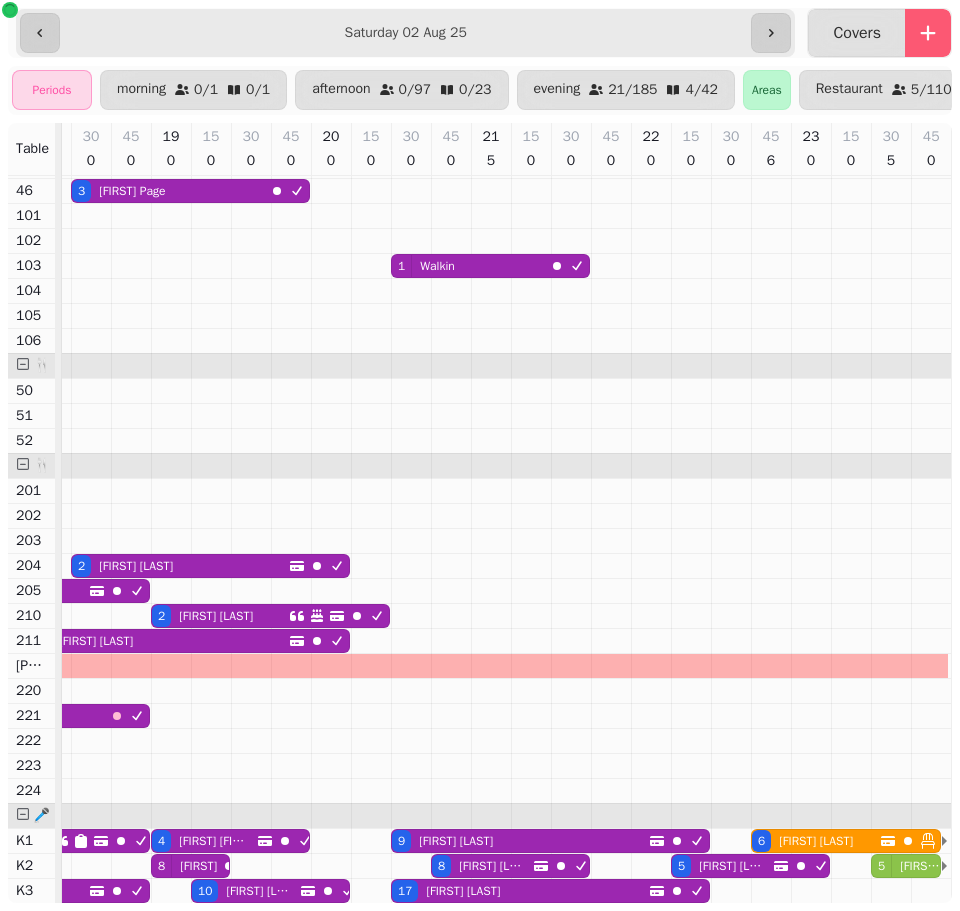 select on "**********" 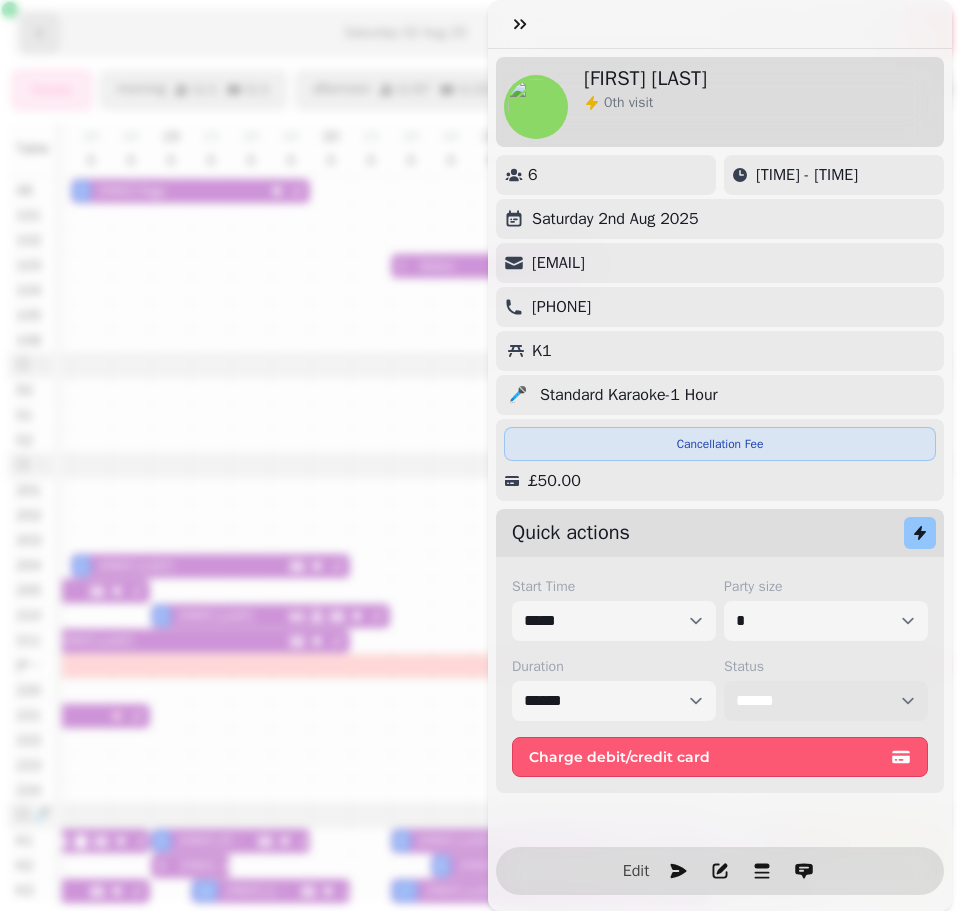 click on "**********" at bounding box center (826, 701) 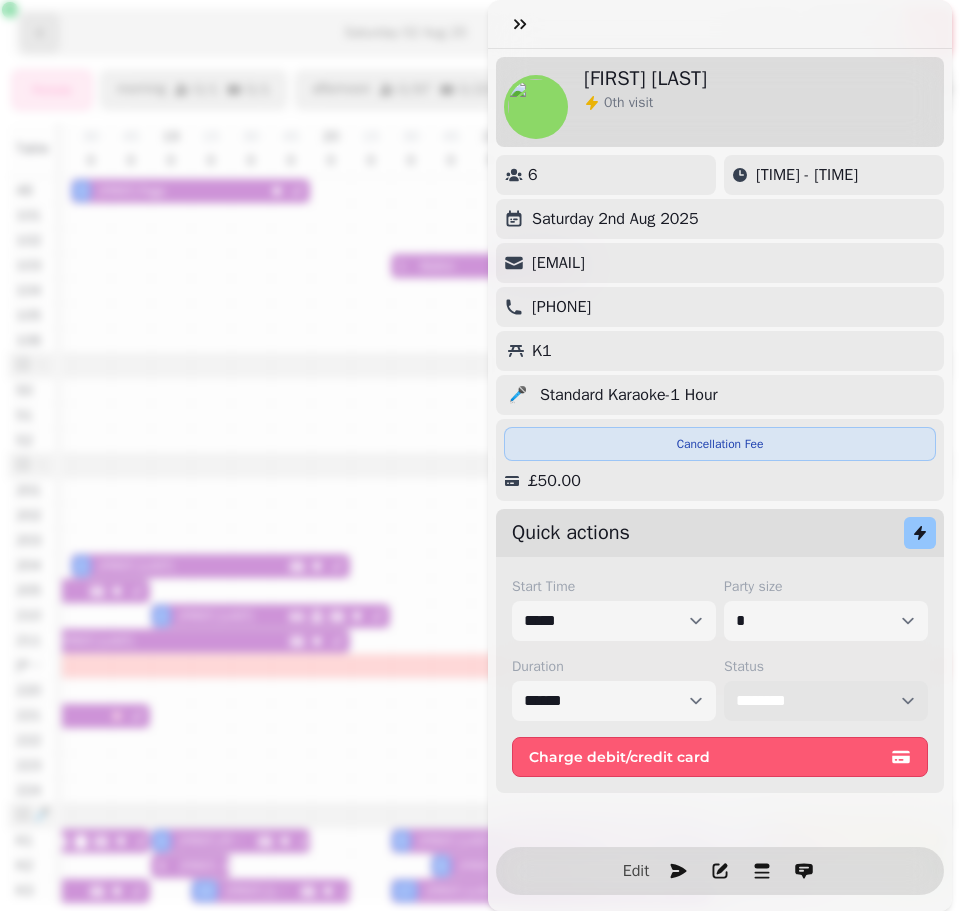 click on "**********" at bounding box center (826, 701) 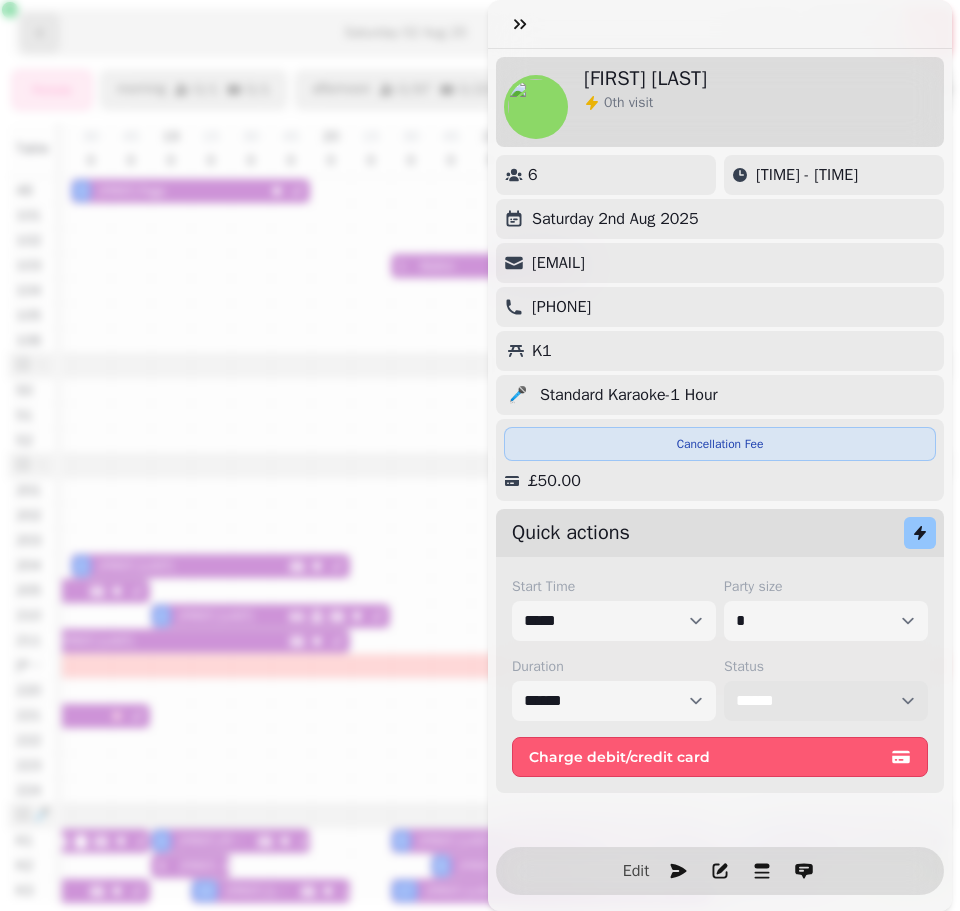 select on "********" 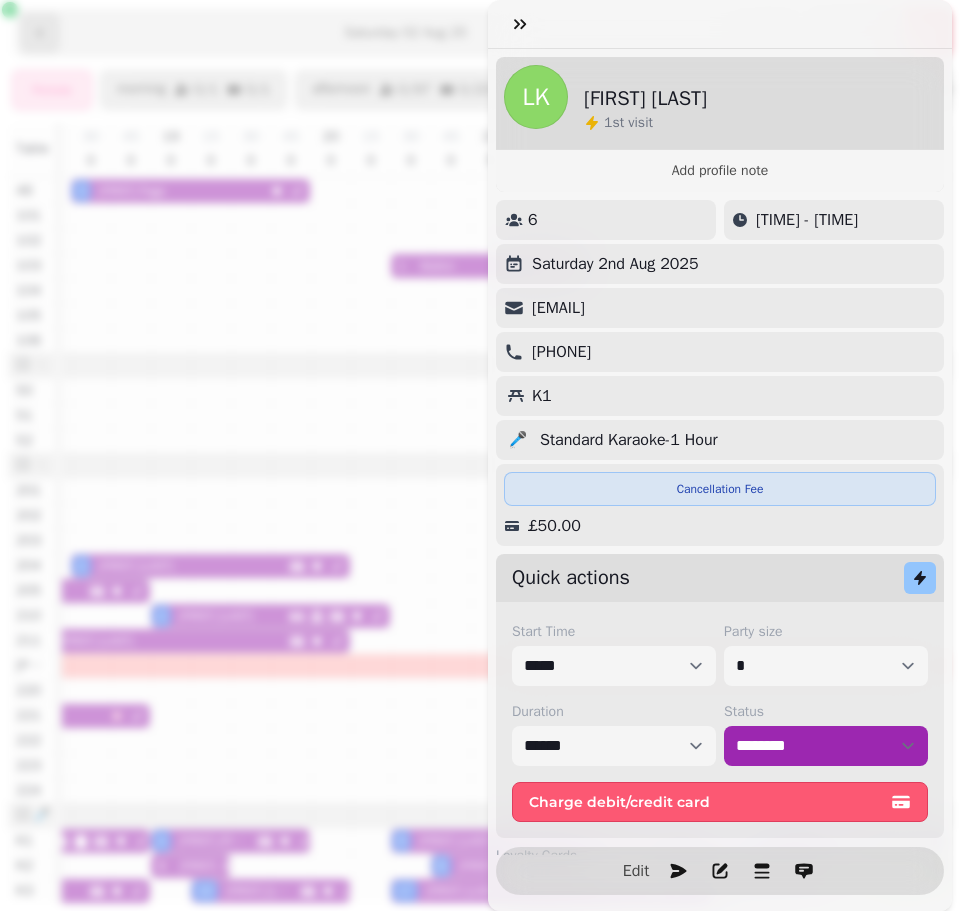 click on "LK [FIRST] [LAST] [NUMBER] st   visit Add profile note [NUMBER] [TIME] - [TIME] Saturday 2nd Aug 2025 [EMAIL] [PHONE] K1 🎤 Standard Karaoke-1 Hour Cancellation Fee £50.00 Quick actions Start Time ***** ***** ***** ***** ***** ***** ***** ***** ***** ***** ***** ***** ***** ***** ***** ***** ***** ***** ***** ***** ***** ***** ***** ***** ***** ***** ***** ***** ***** ***** ***** ***** ***** ***** ***** ***** ***** ***** ***** ***** ***** ***** ***** ***** ***** ***** ***** ***** ***** ***** ***** ***** ***** ***** ***** ***** ***** ***** ***** ***** ***** ***** ***** ***** ***** ***** ***** ***** ***** ***** ***** ***** ***** ***** ***** ***** ***** ***** ***** ***** ***** ***** ***** ***** ***** ***** ***** ***** ***** ***** ***** ***** ***** ***** ***** ***** Party size * * * * * * * * * ** ** ** ** ** ** ** ** ** ** ** ** ** ** ** ** ** ** ** ** ** ** ** ** ** ** ** ** ** ** ** ** ** ** ** ** ** ** ** ** ** ** ** ** ** ** ** ** ** ** ** ** ** ** ** ** ** ** ** ** ** ** ** ** ** ** ** ** ** ** ** ** **" at bounding box center [480, 471] 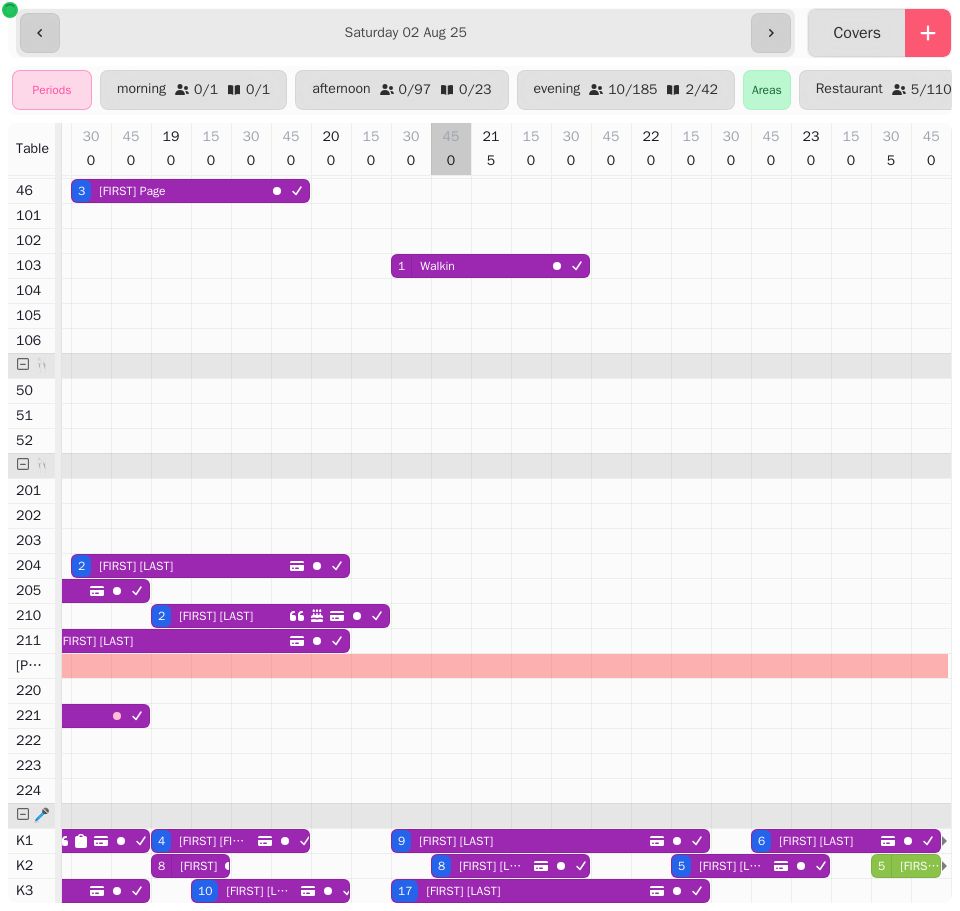 scroll, scrollTop: 722, scrollLeft: 2815, axis: both 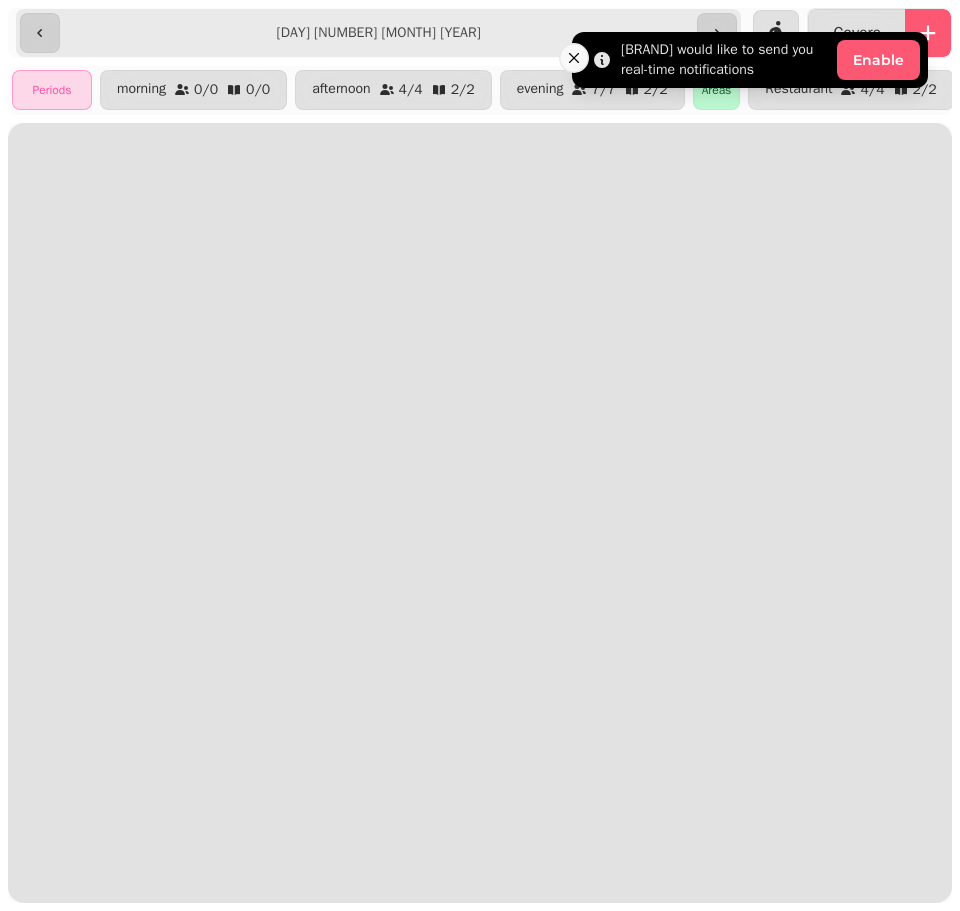 click 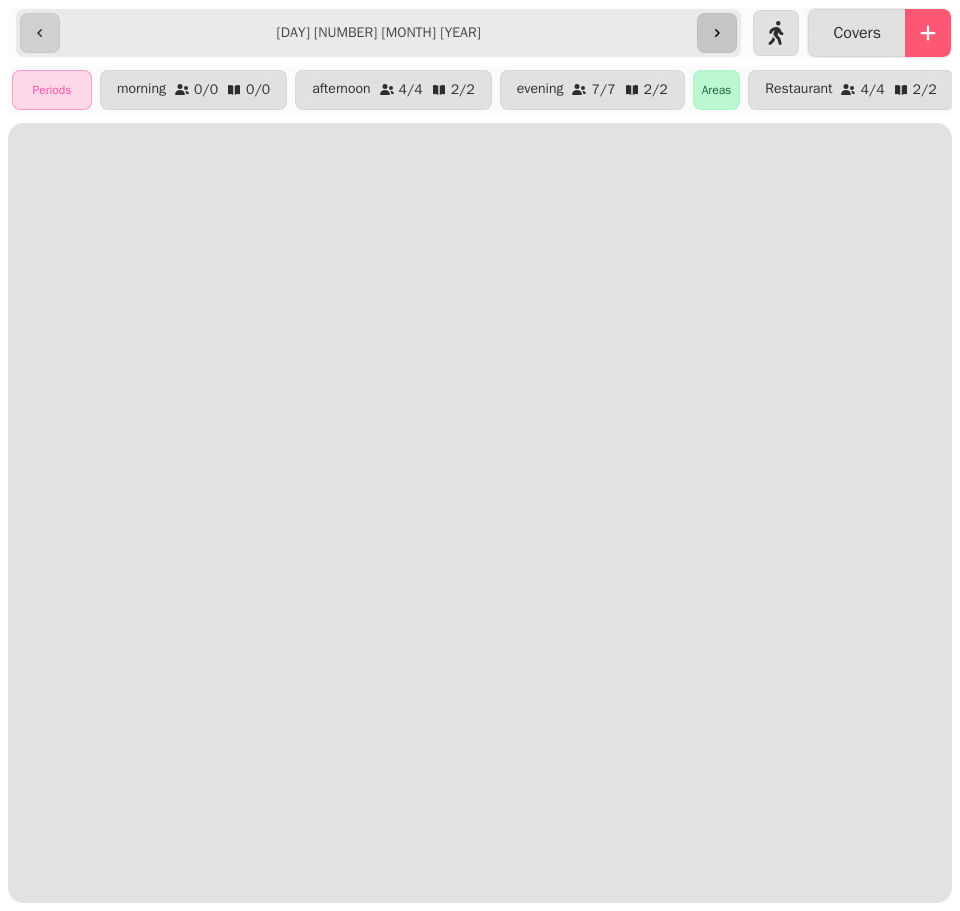 click at bounding box center [717, 33] 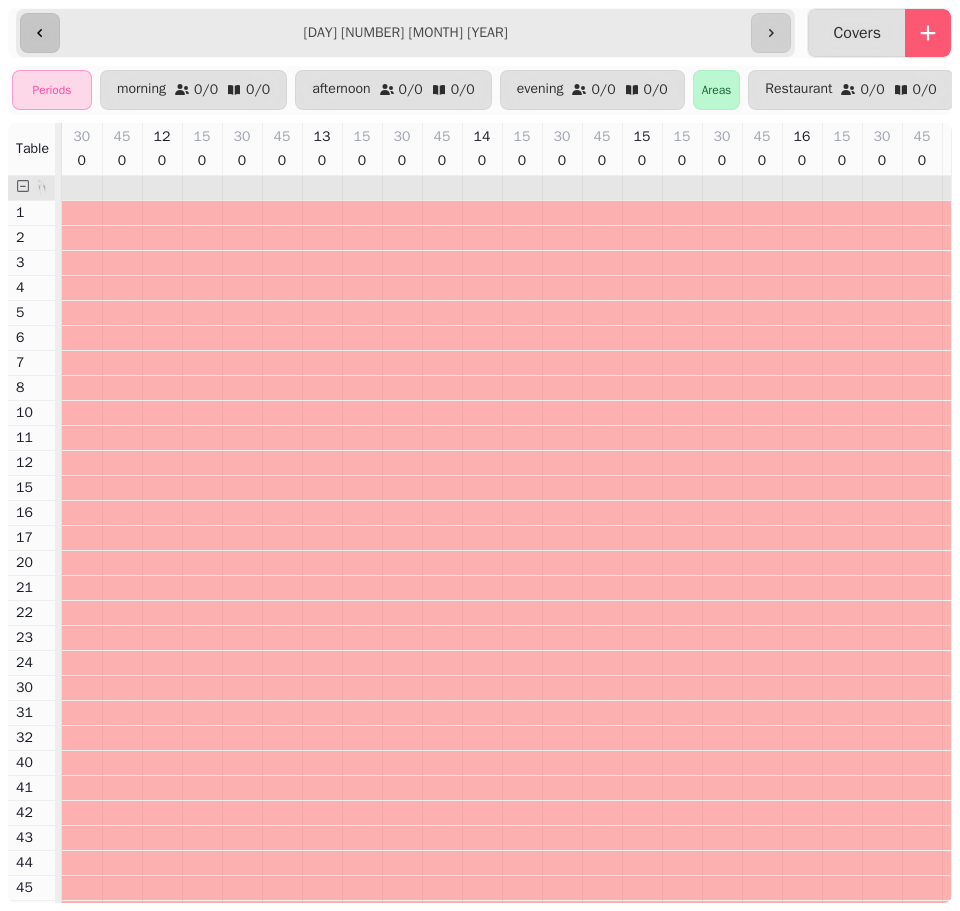 click at bounding box center (40, 33) 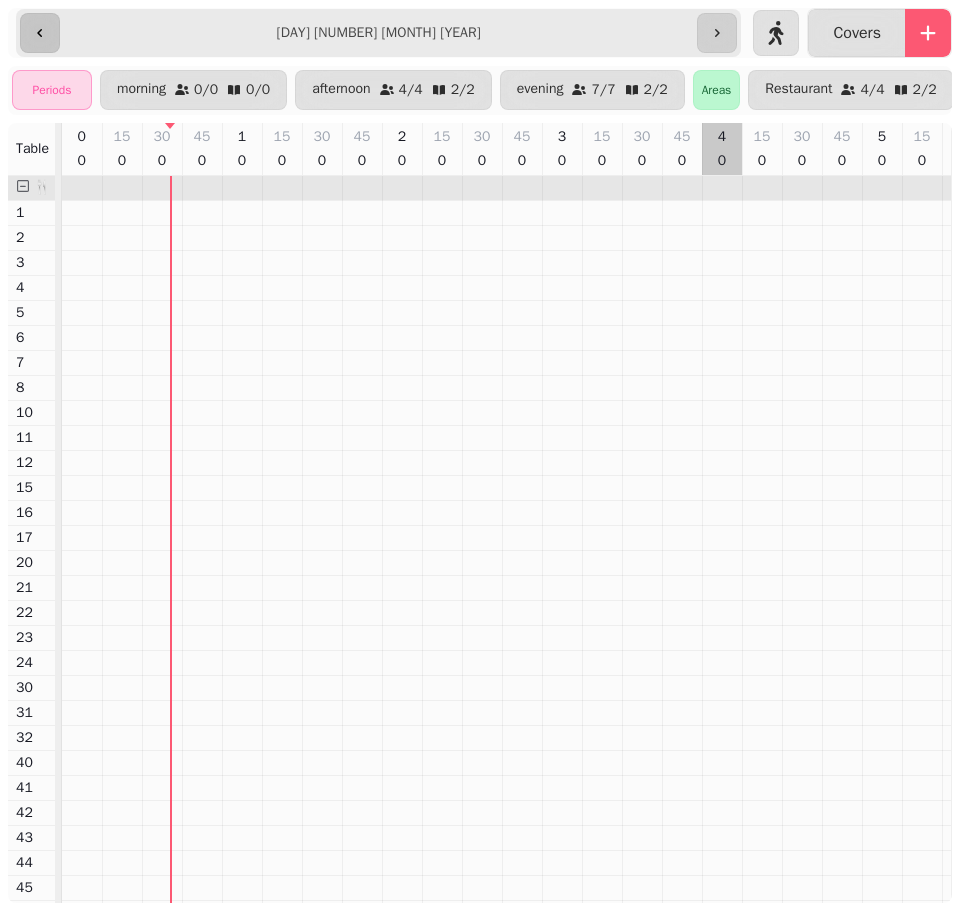scroll, scrollTop: 0, scrollLeft: 110, axis: horizontal 